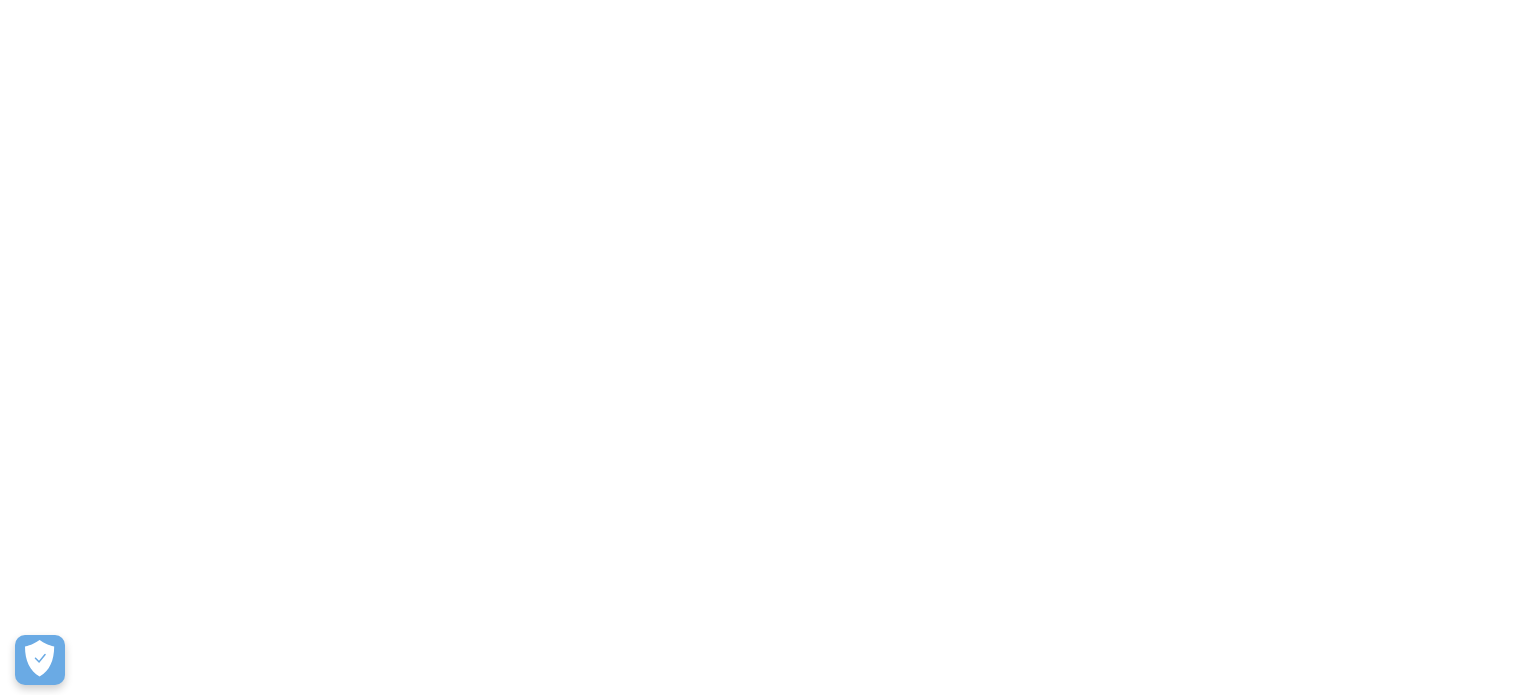 scroll, scrollTop: 0, scrollLeft: 0, axis: both 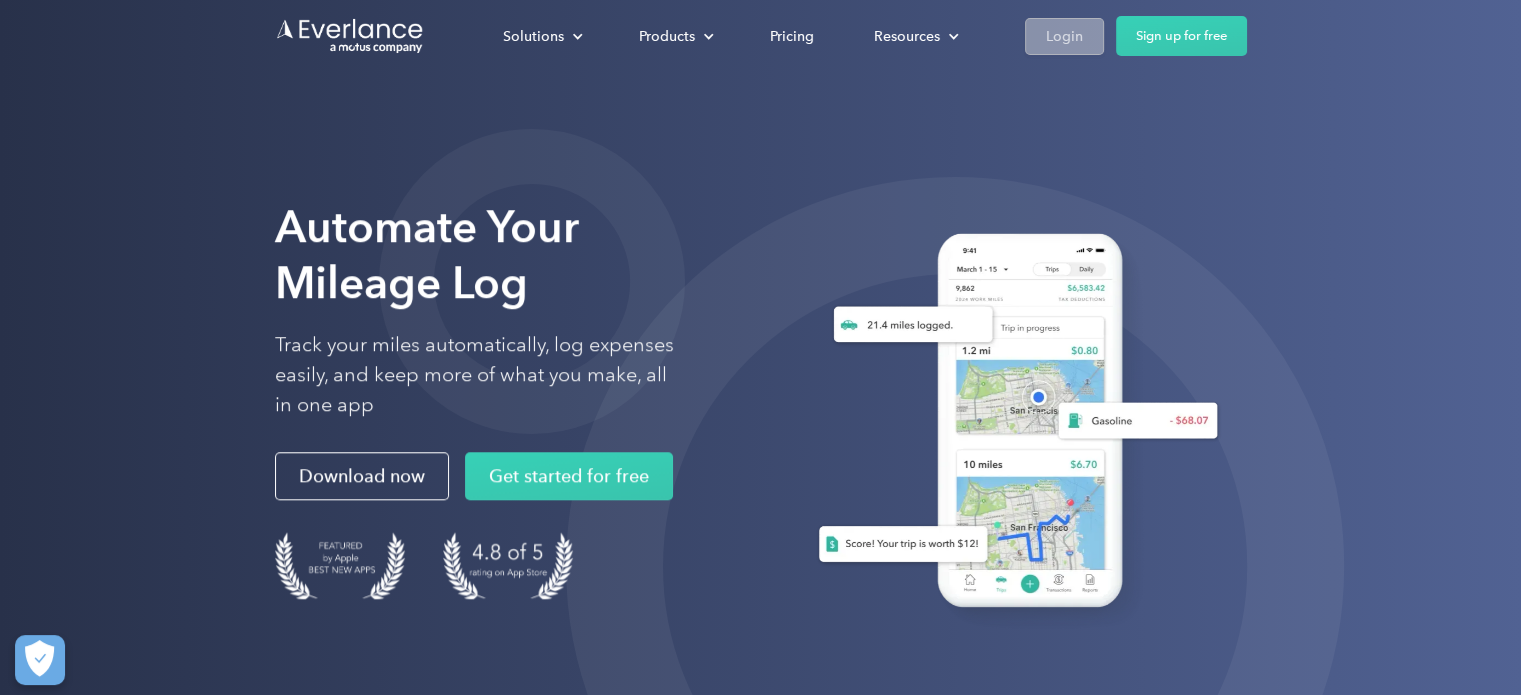 click on "Login" at bounding box center (1064, 36) 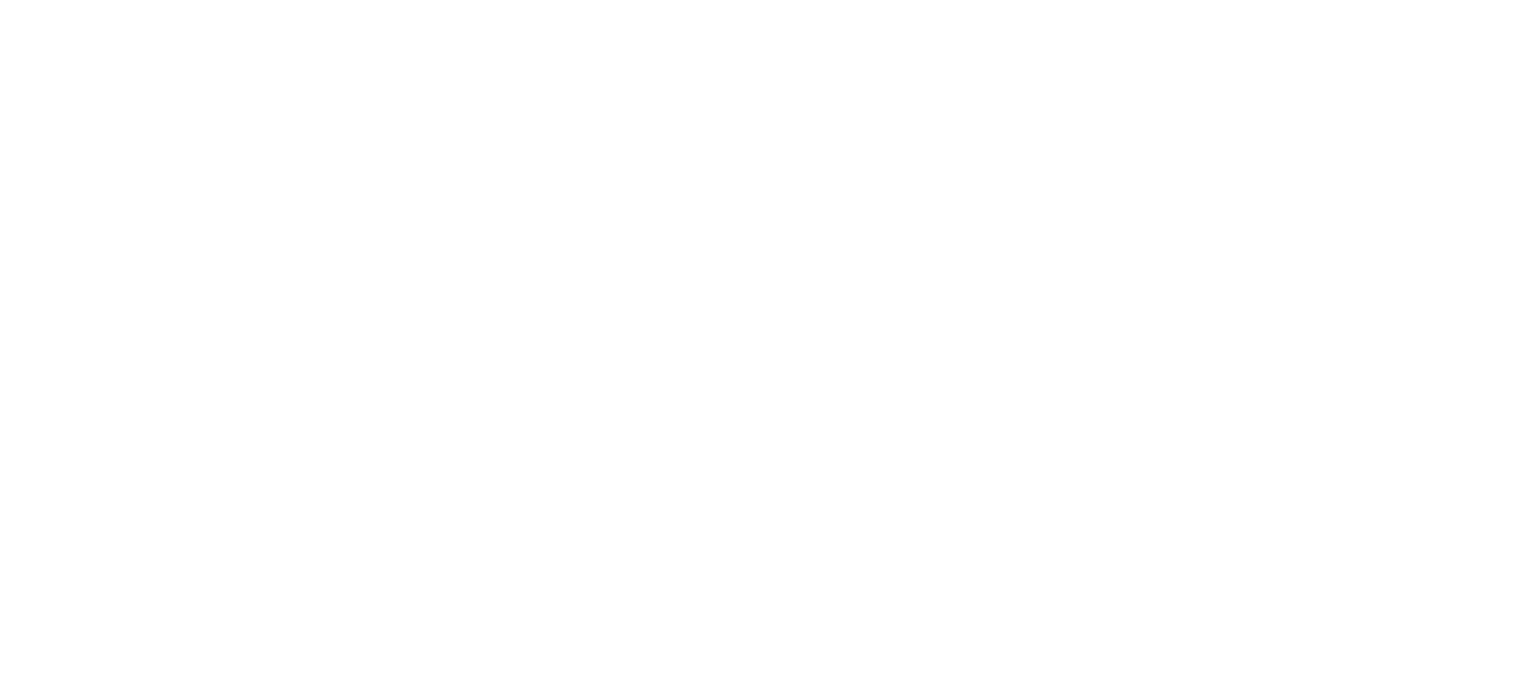 scroll, scrollTop: 0, scrollLeft: 0, axis: both 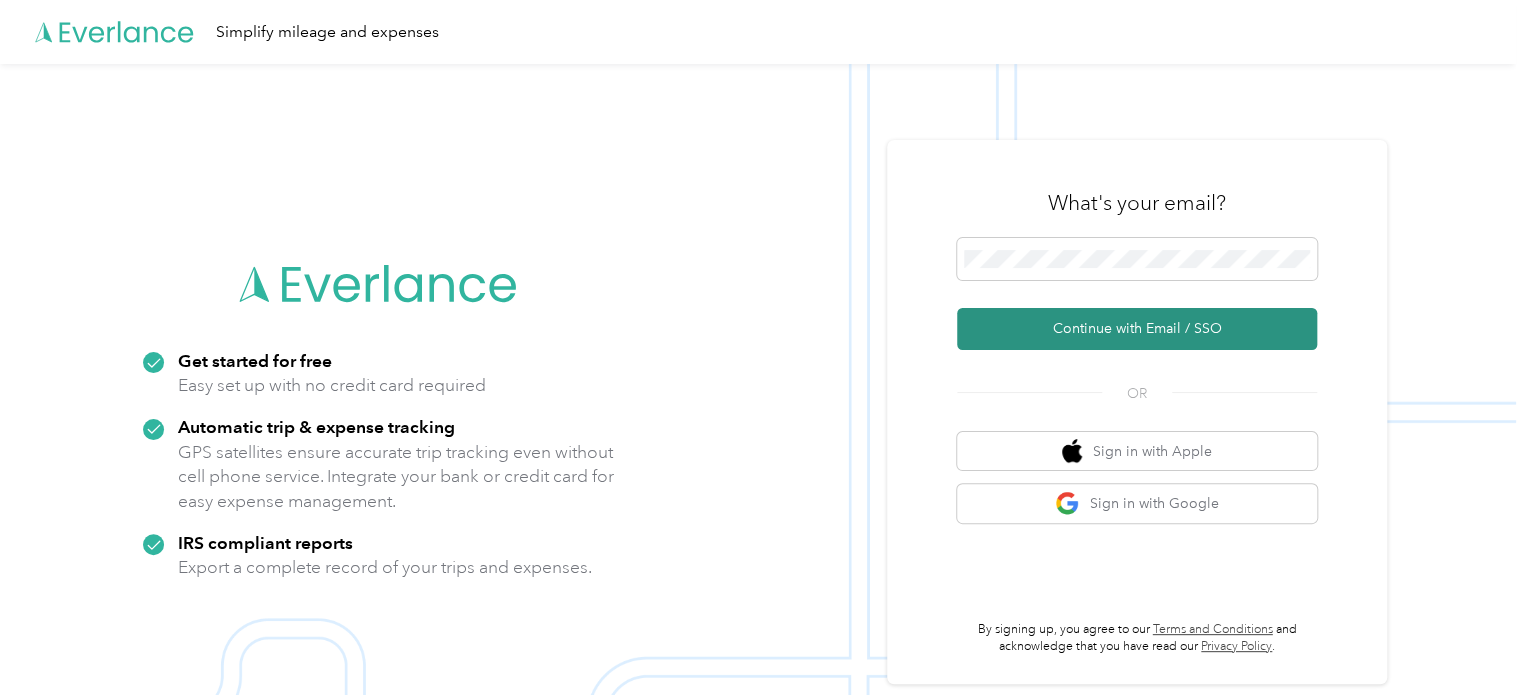 click on "Continue with Email / SSO" at bounding box center (1137, 329) 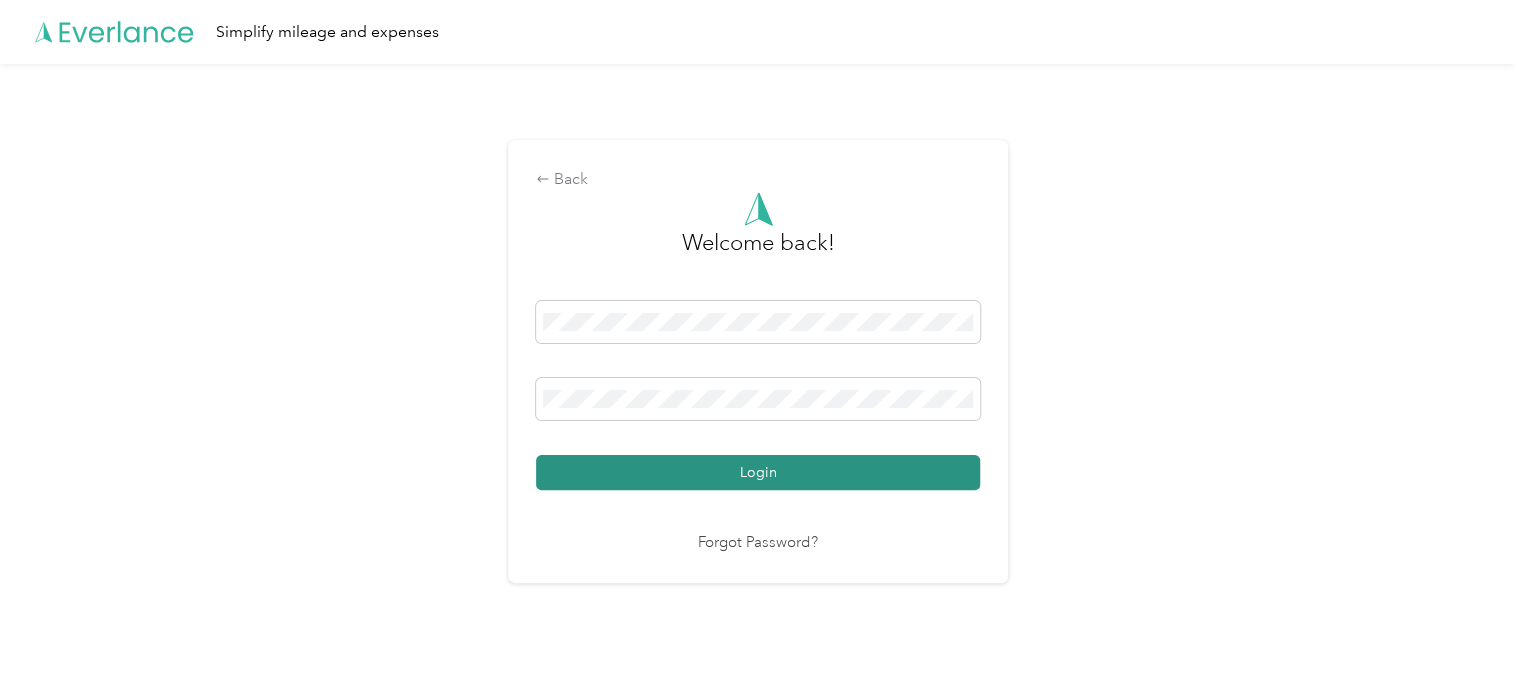 click on "Login" at bounding box center (758, 472) 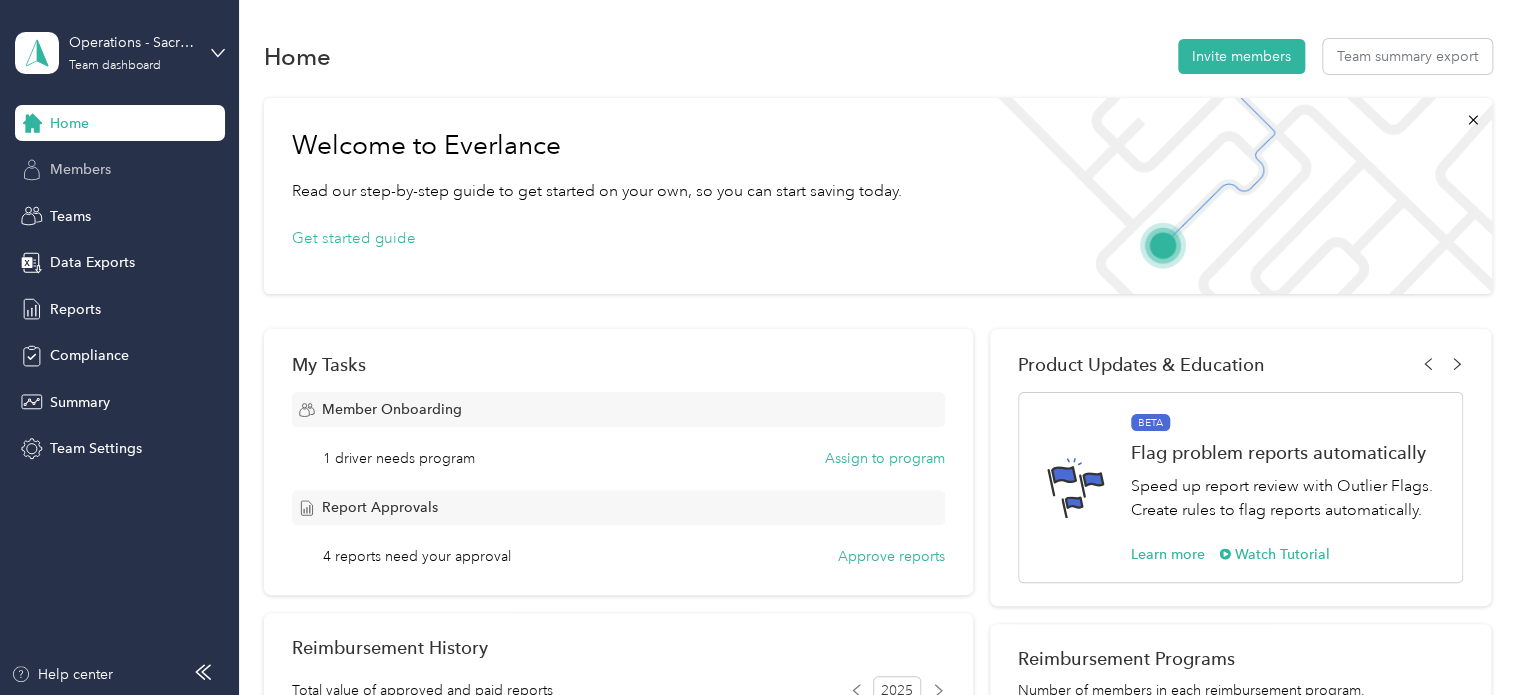 click on "Members" at bounding box center (120, 170) 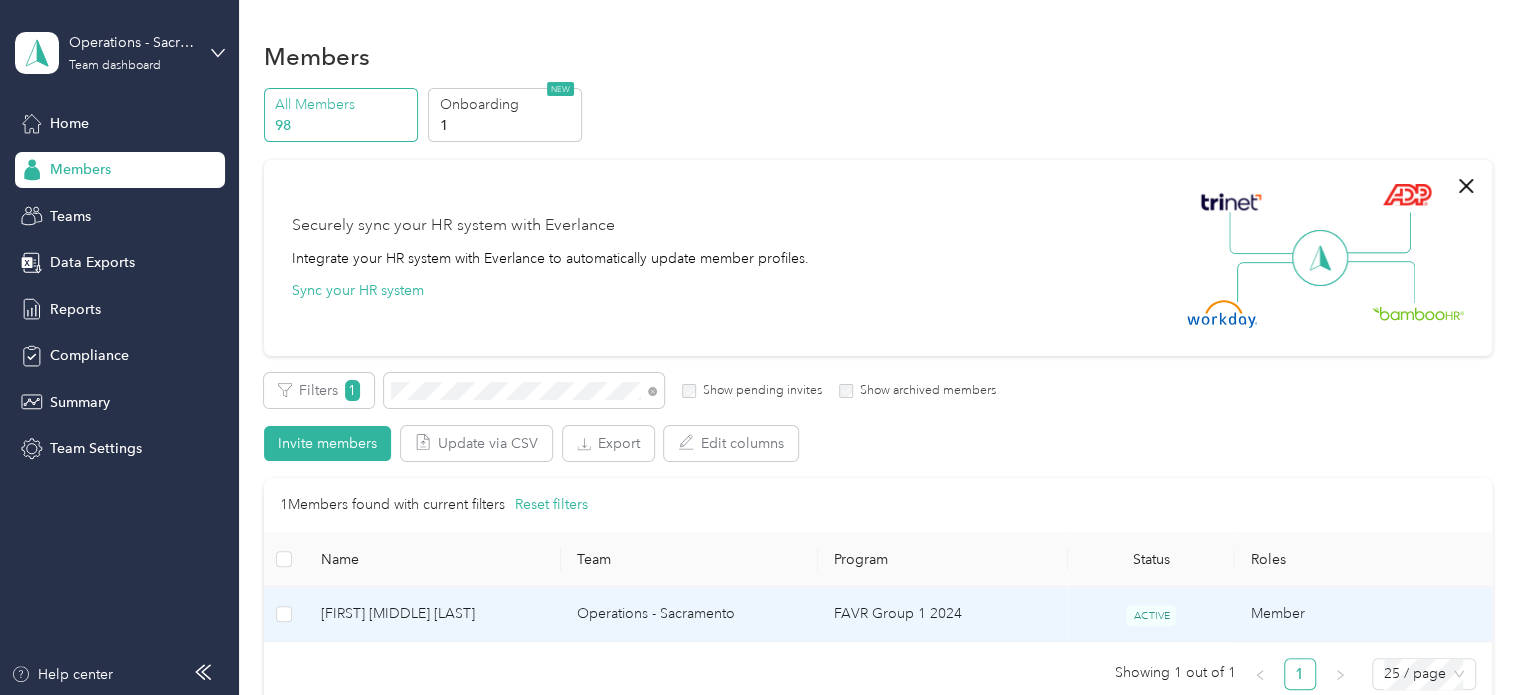 click on "[FIRST] [MIDDLE] [LAST]" at bounding box center [433, 614] 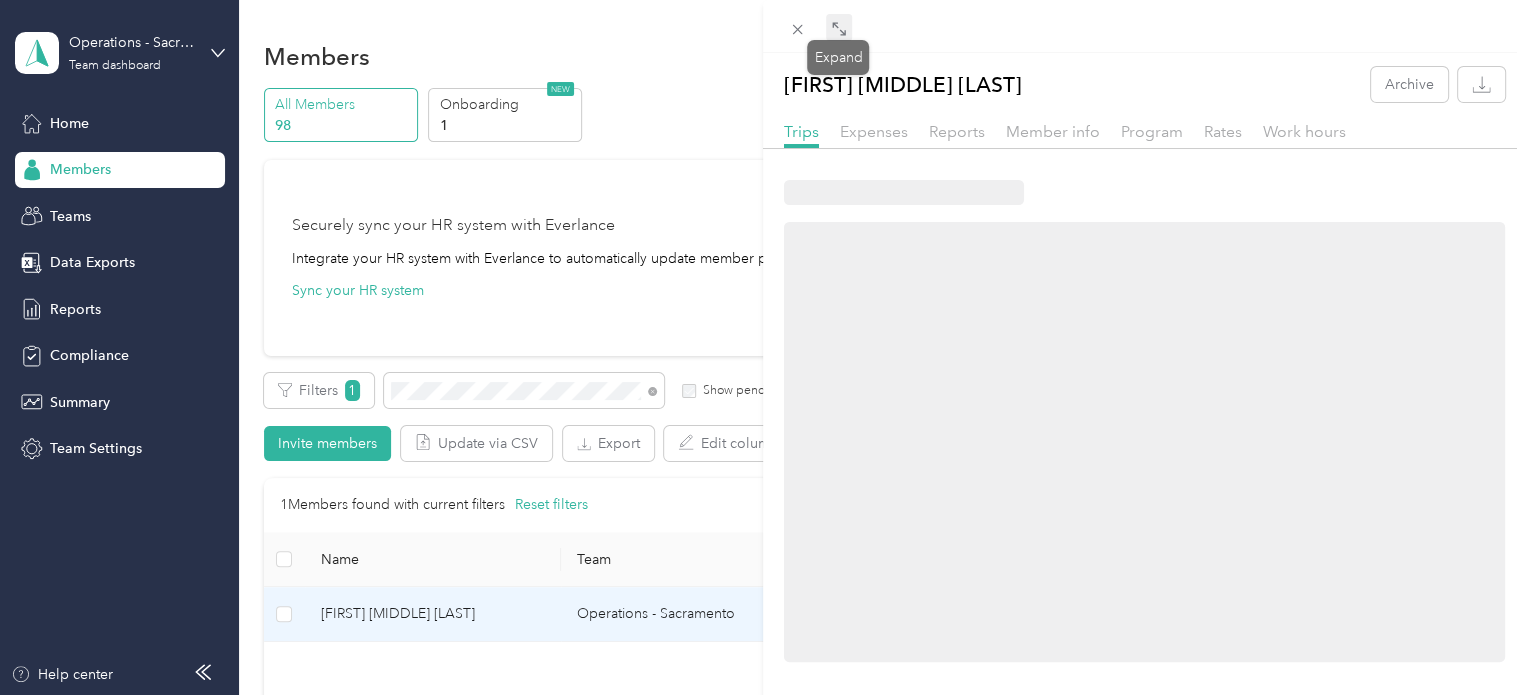 click 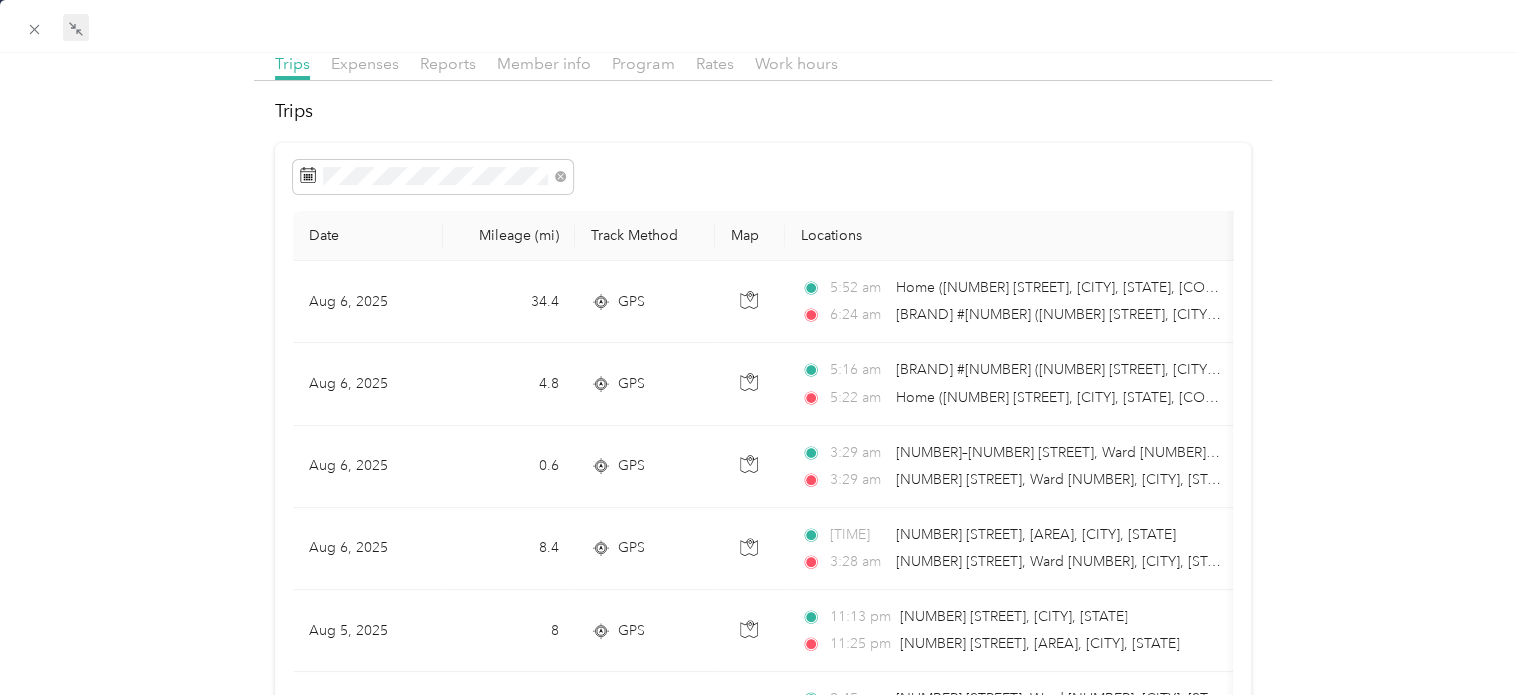 scroll, scrollTop: 100, scrollLeft: 0, axis: vertical 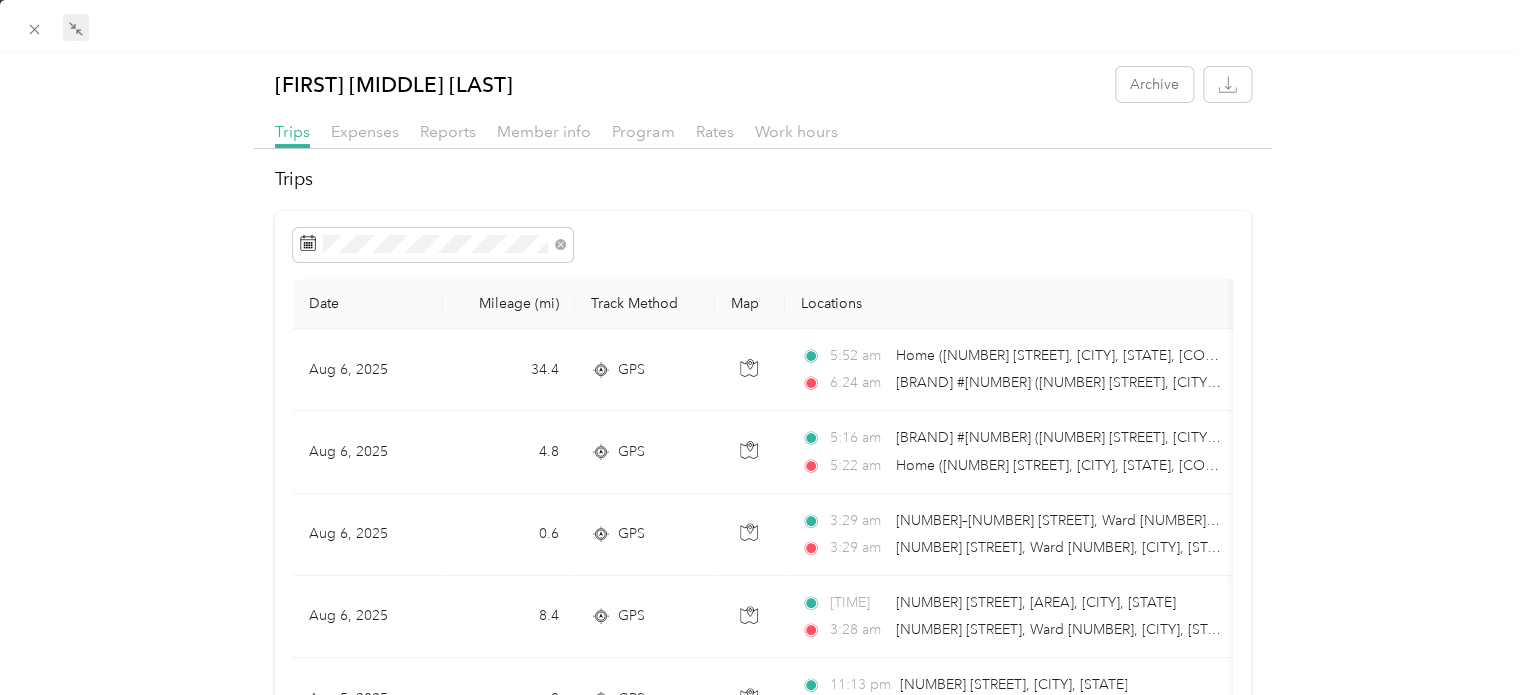 click at bounding box center (763, 245) 